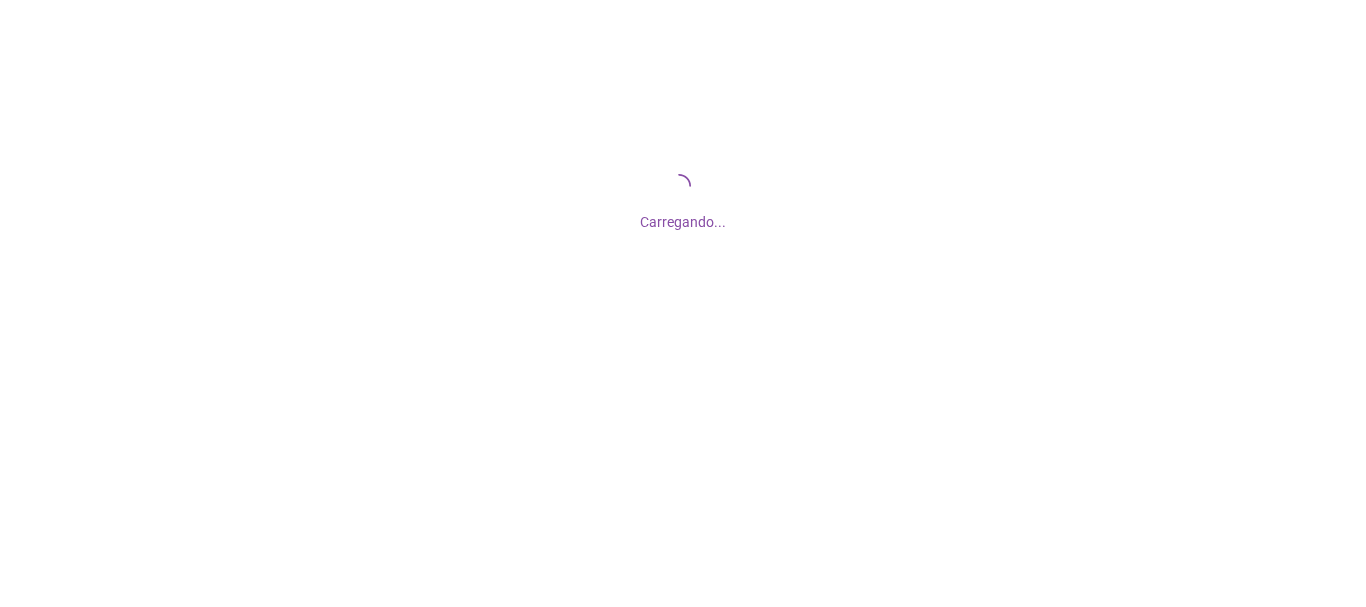 scroll, scrollTop: 0, scrollLeft: 0, axis: both 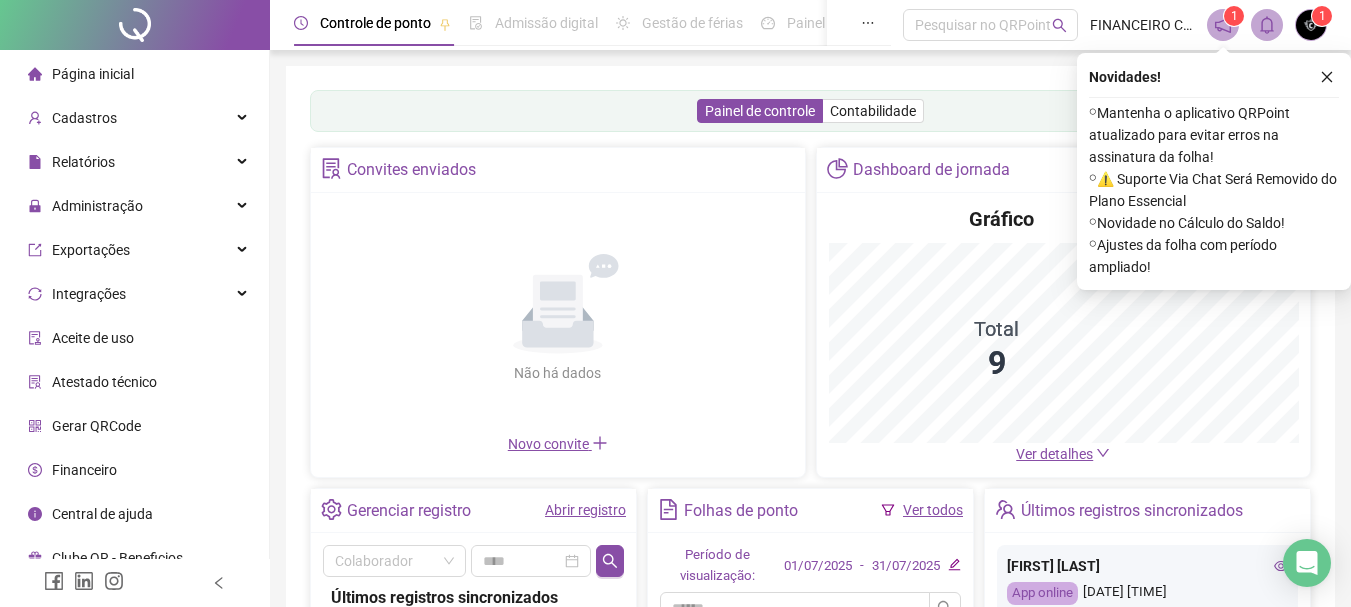 click on "Ver detalhes" at bounding box center [1054, 454] 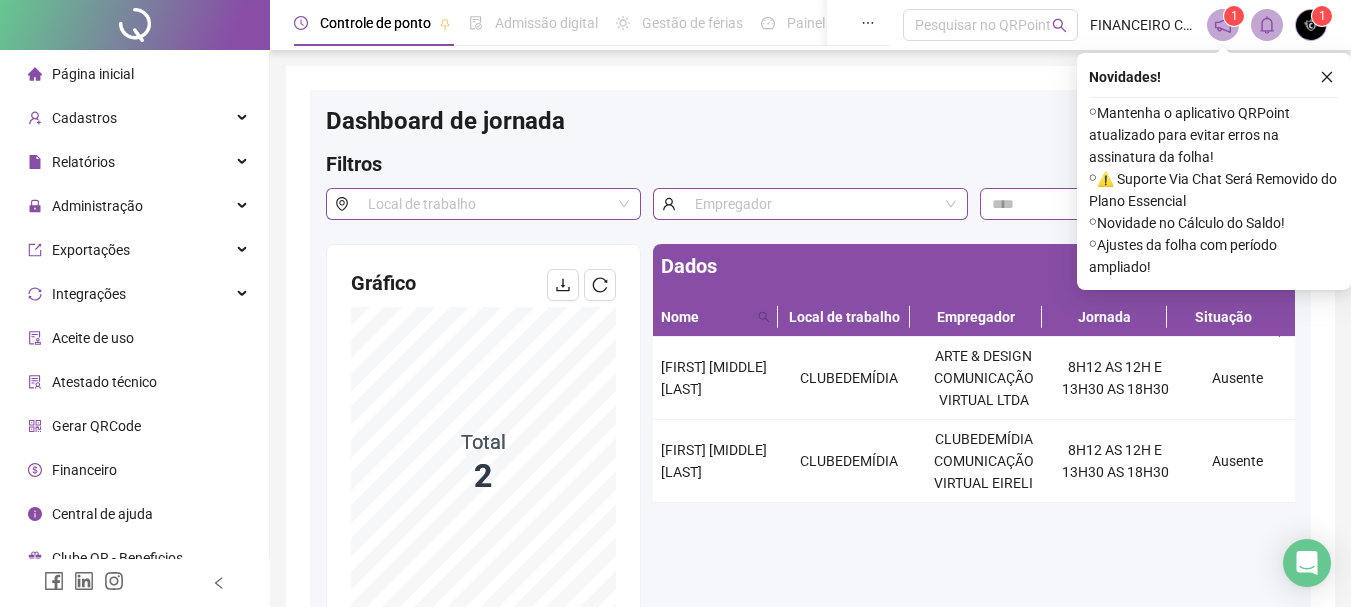click on "Página inicial" at bounding box center [93, 74] 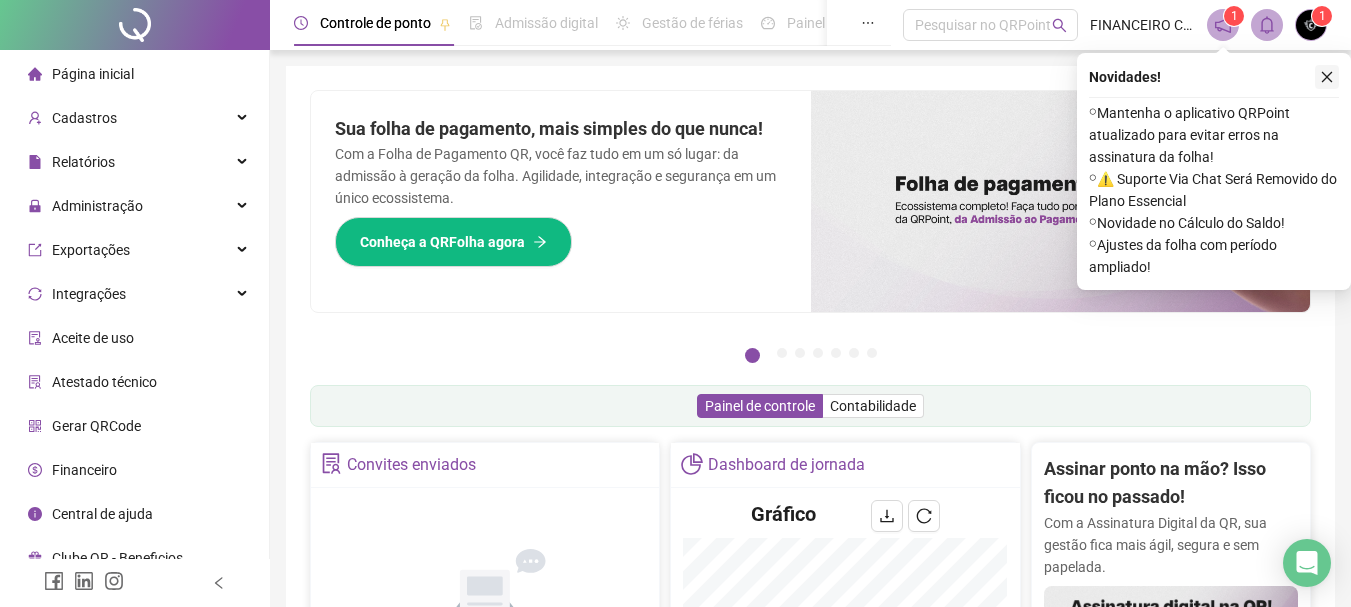 click 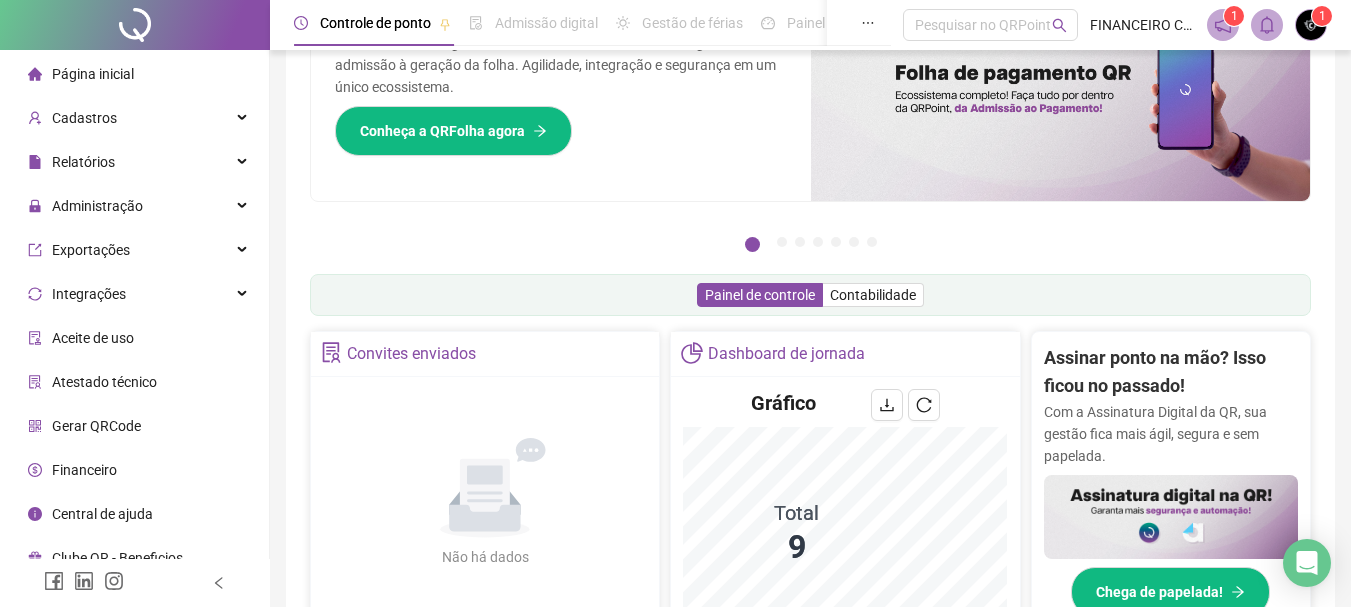 scroll, scrollTop: 0, scrollLeft: 0, axis: both 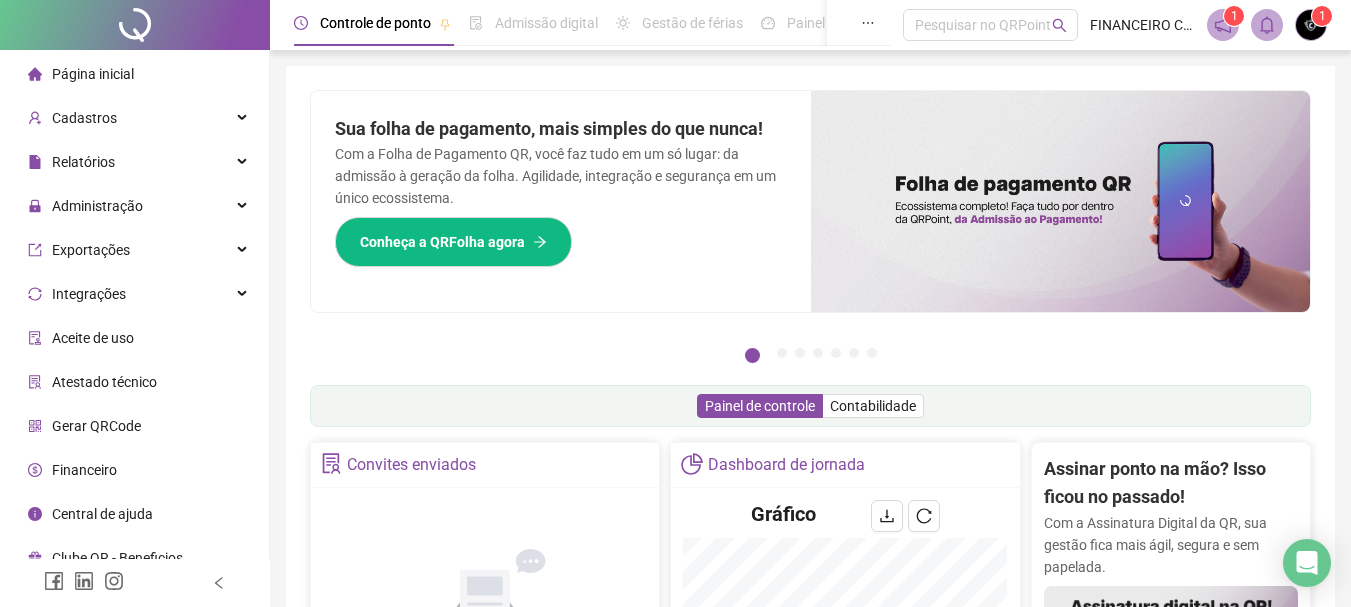 click on "Página inicial" at bounding box center (93, 74) 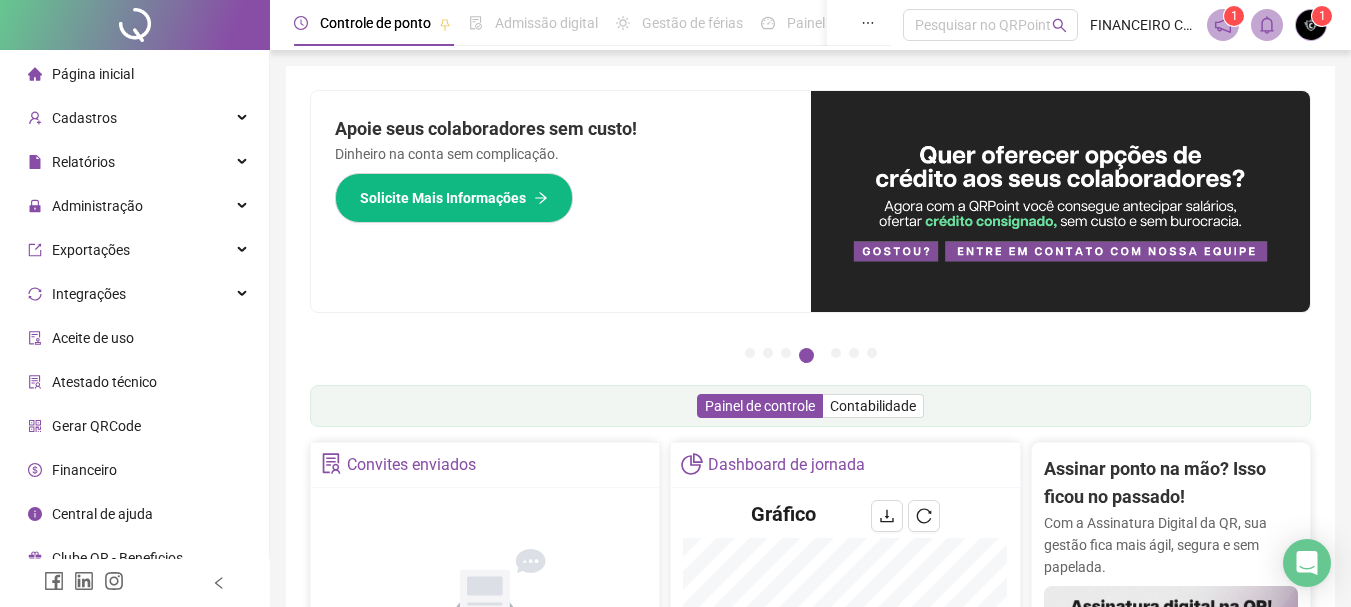 click on "Página inicial" at bounding box center [93, 74] 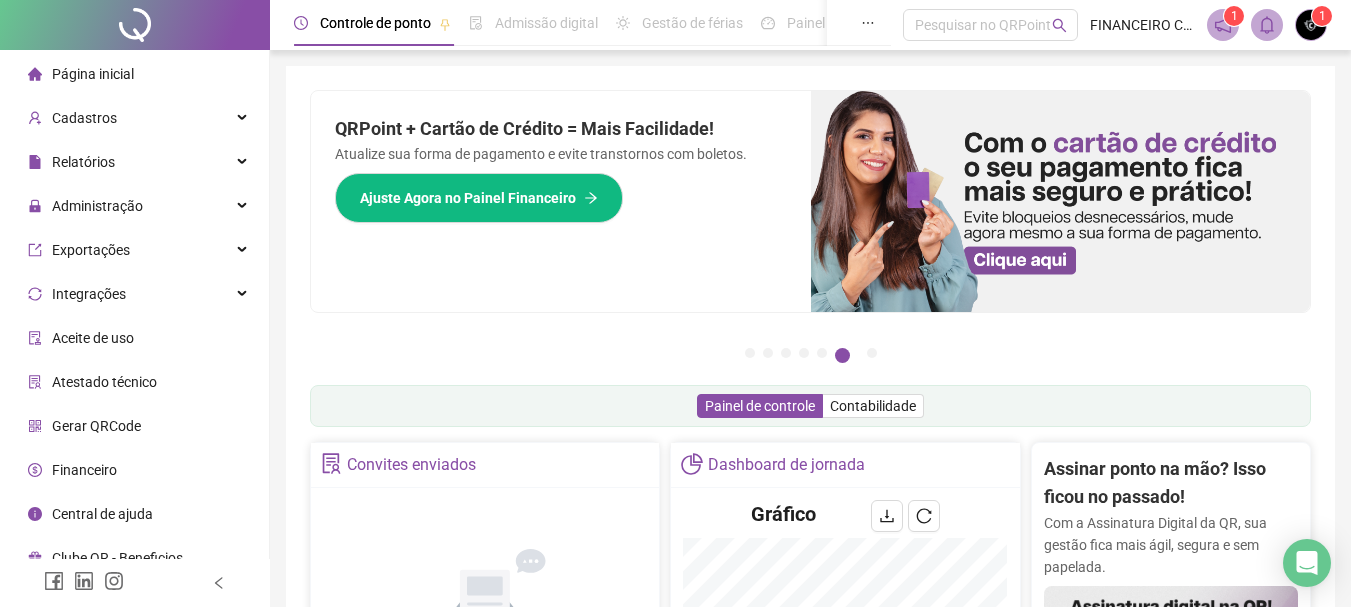 click on "Página inicial" at bounding box center [93, 74] 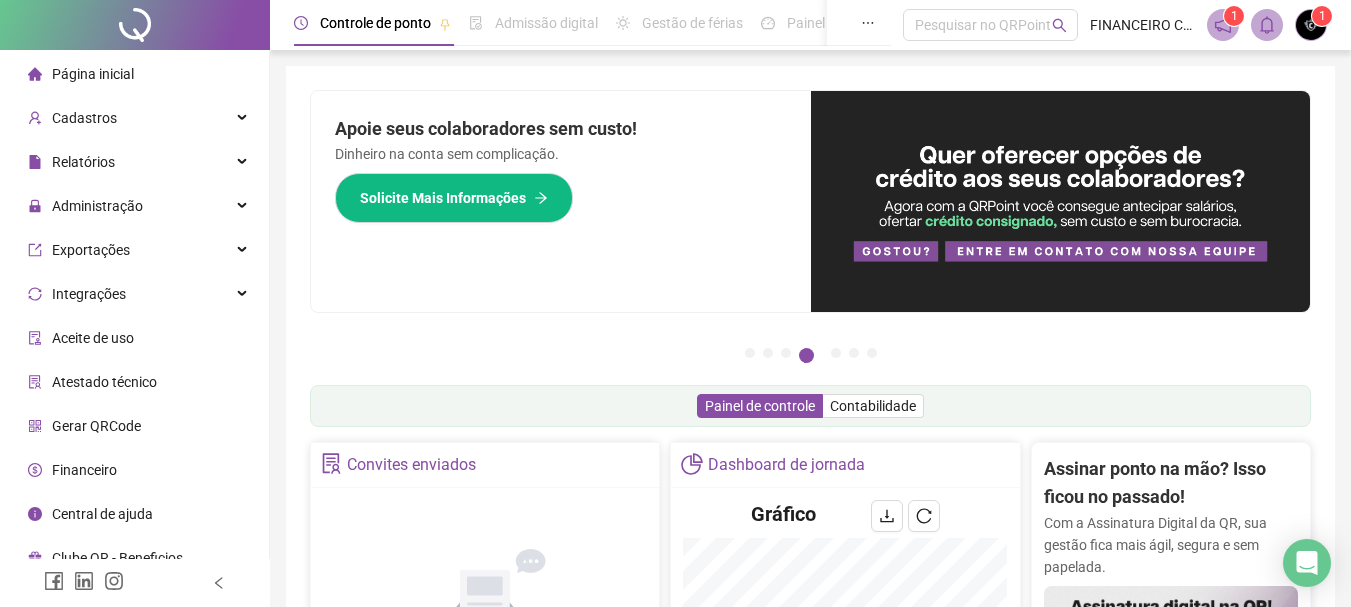 click on "Página inicial" at bounding box center (93, 74) 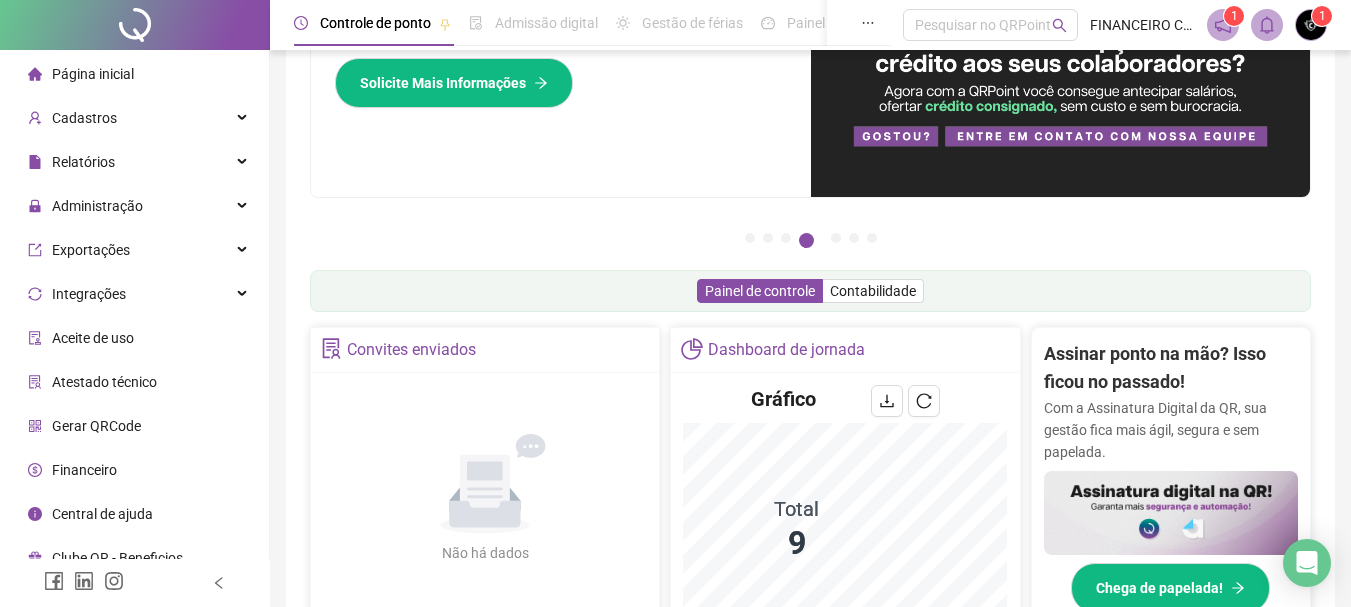 scroll, scrollTop: 0, scrollLeft: 0, axis: both 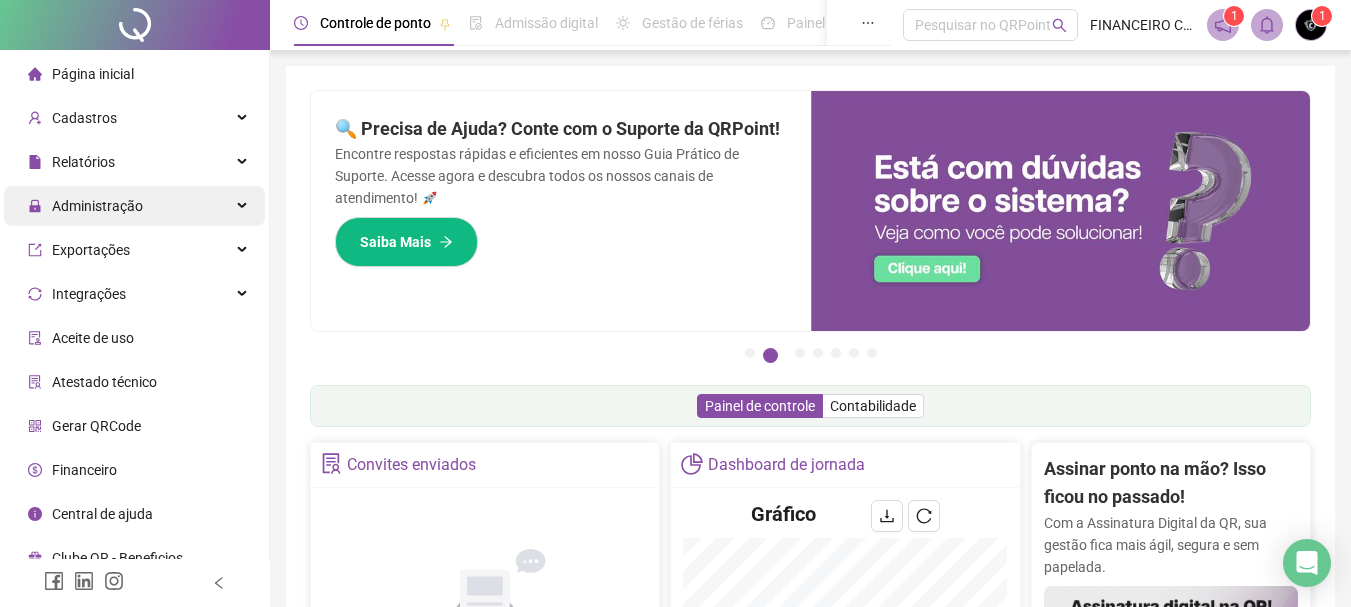 click on "Administração" at bounding box center (85, 206) 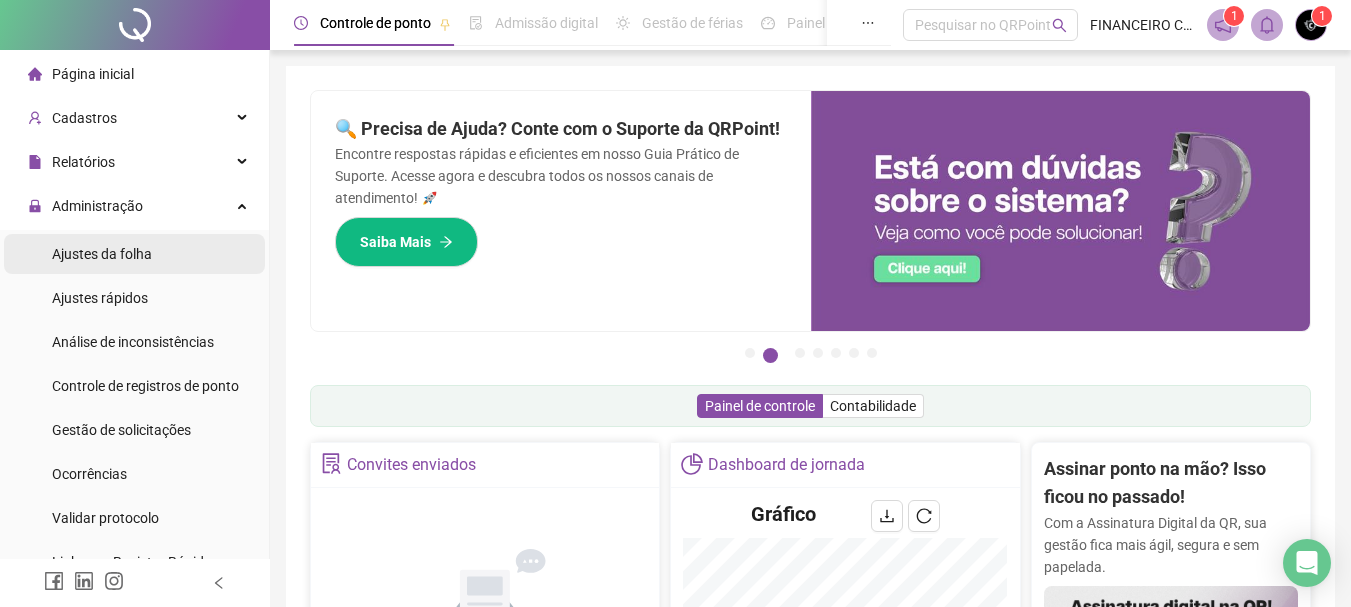 click on "Ajustes da folha" at bounding box center (102, 254) 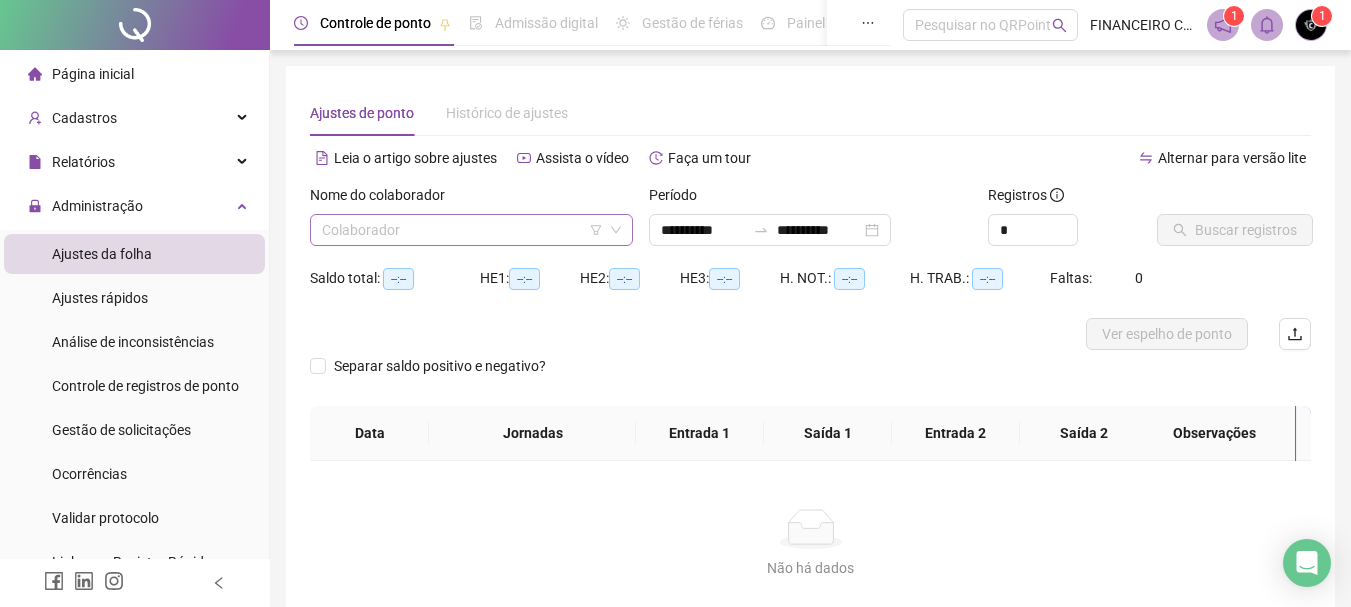 click at bounding box center [462, 230] 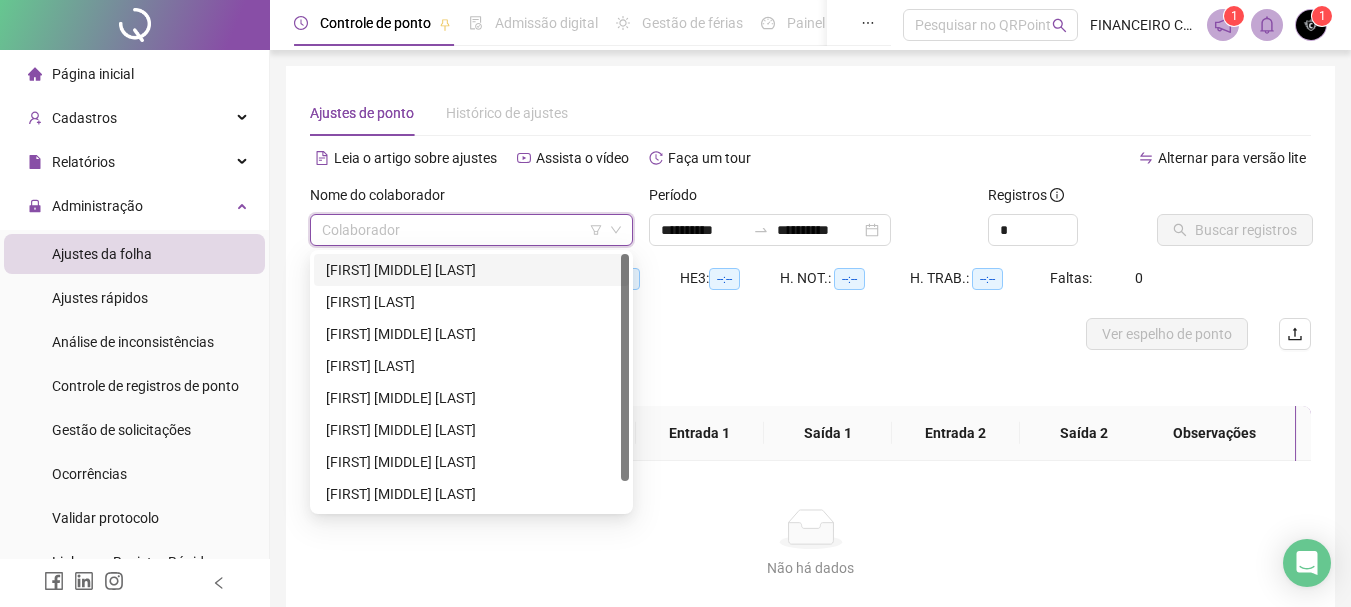 click on "[FIRST] [MIDDLE] [LAST]" at bounding box center [471, 270] 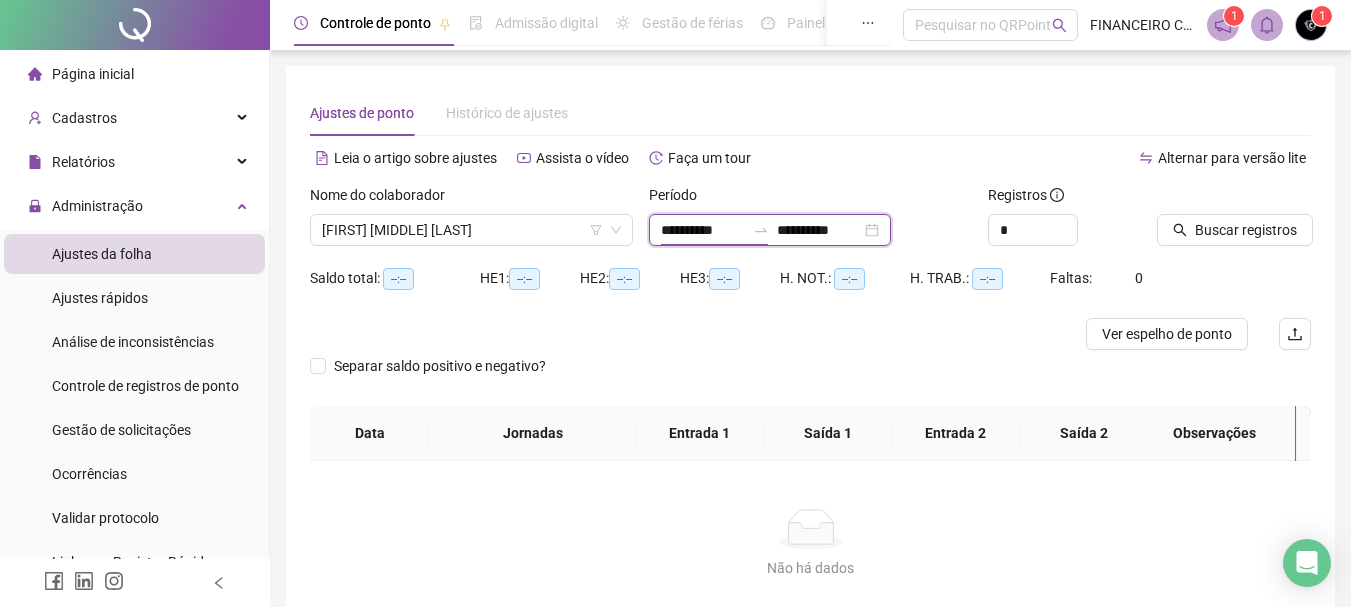click on "**********" at bounding box center [703, 230] 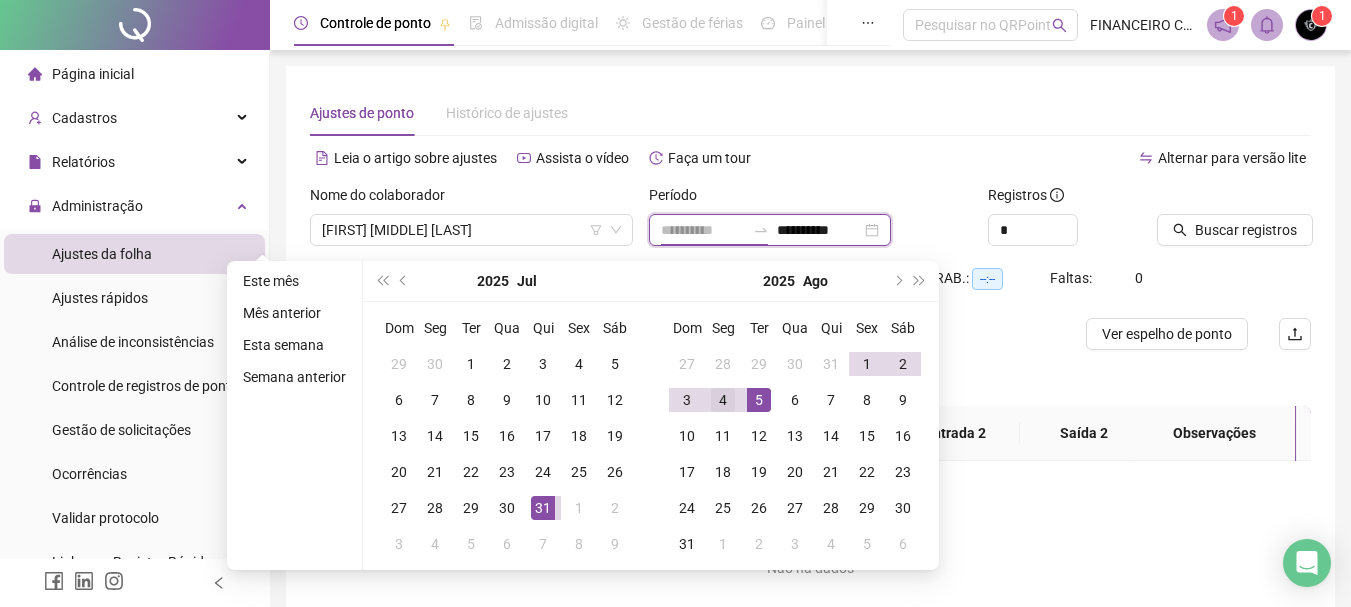type on "**********" 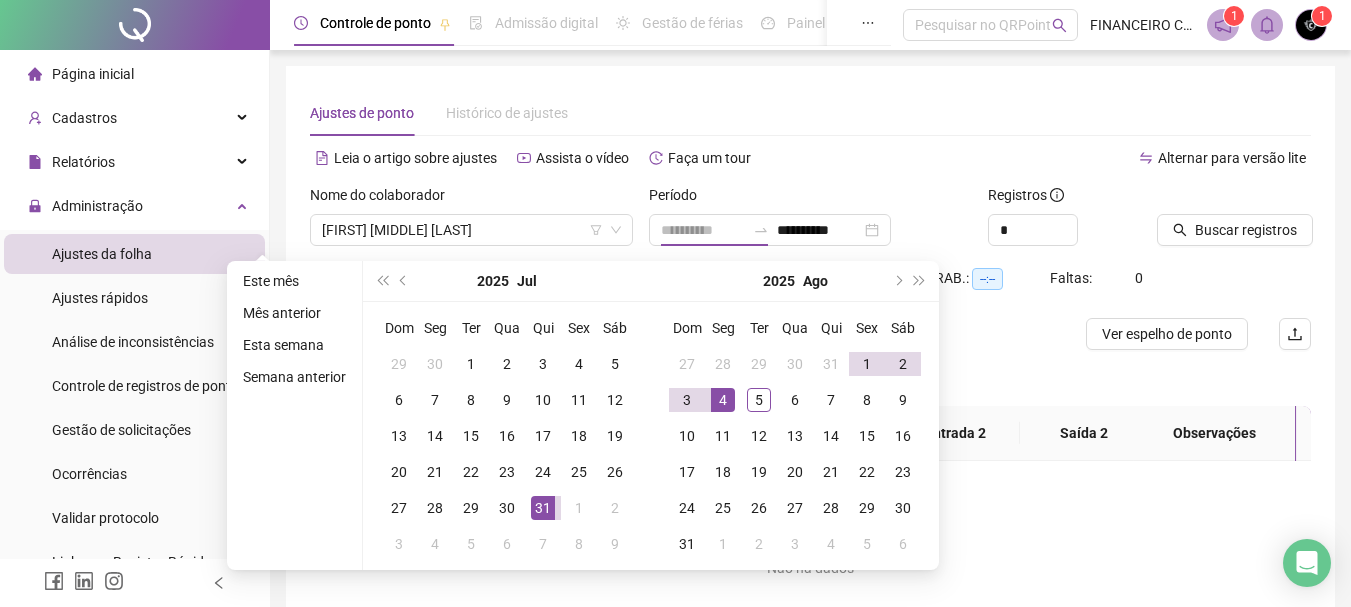 click on "4" at bounding box center (723, 400) 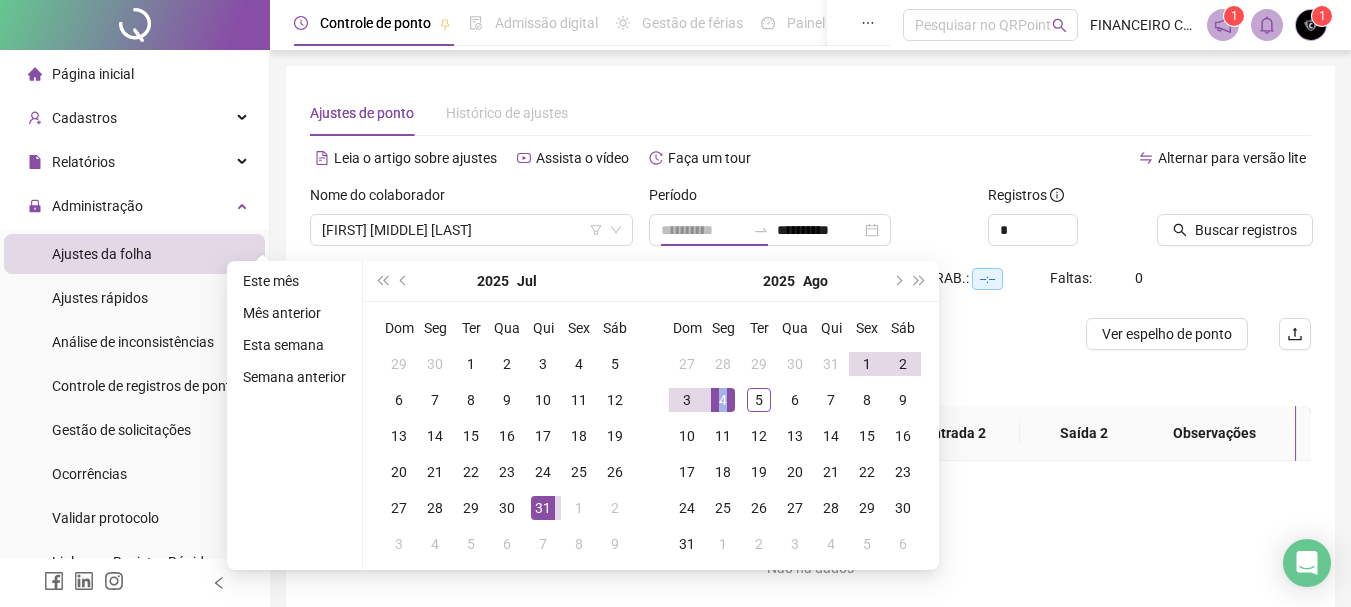 click on "4" at bounding box center [723, 400] 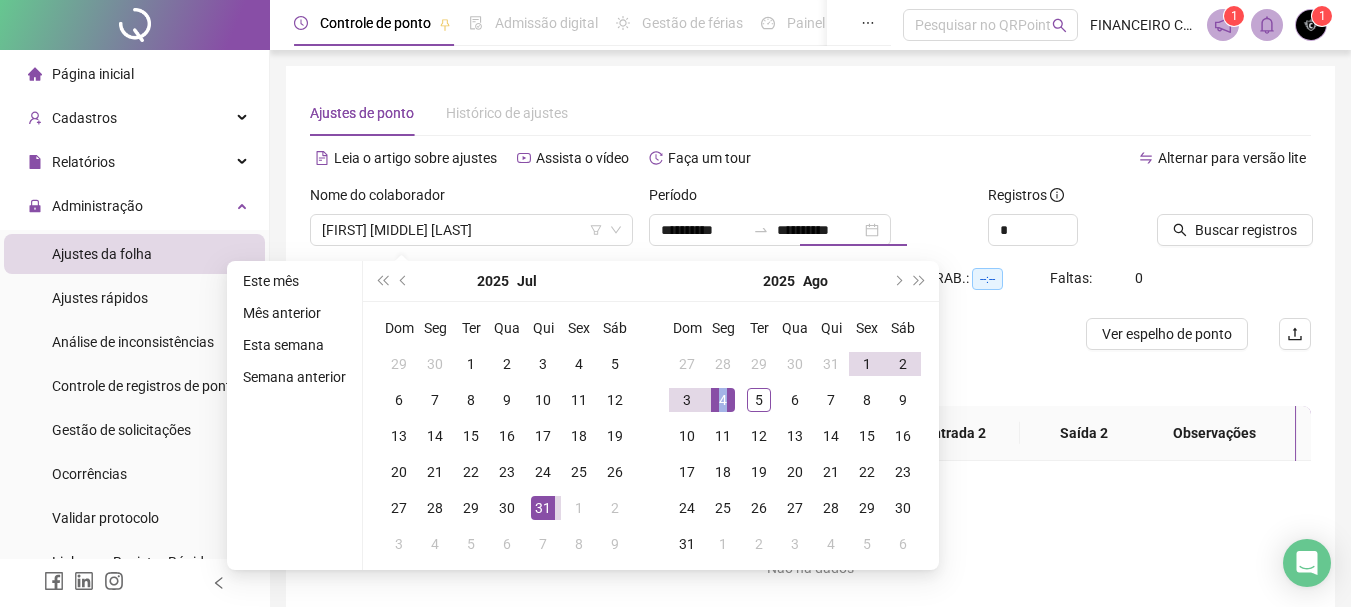 type on "**********" 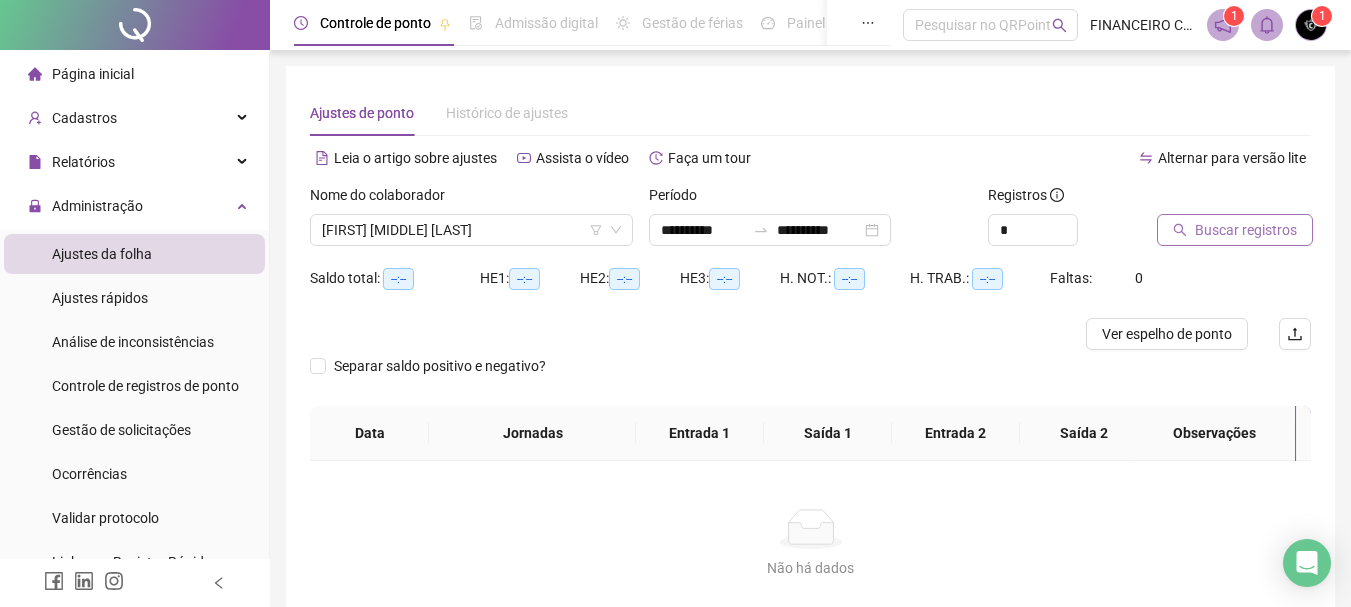 click on "Buscar registros" at bounding box center (1246, 230) 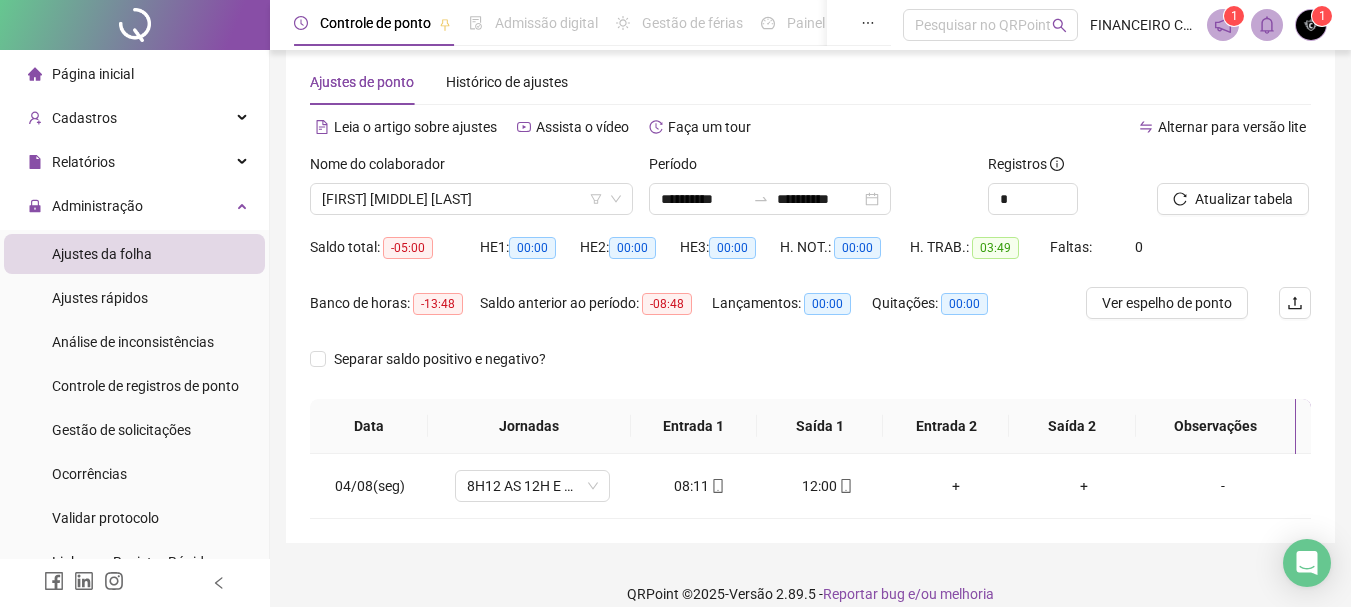 scroll, scrollTop: 53, scrollLeft: 0, axis: vertical 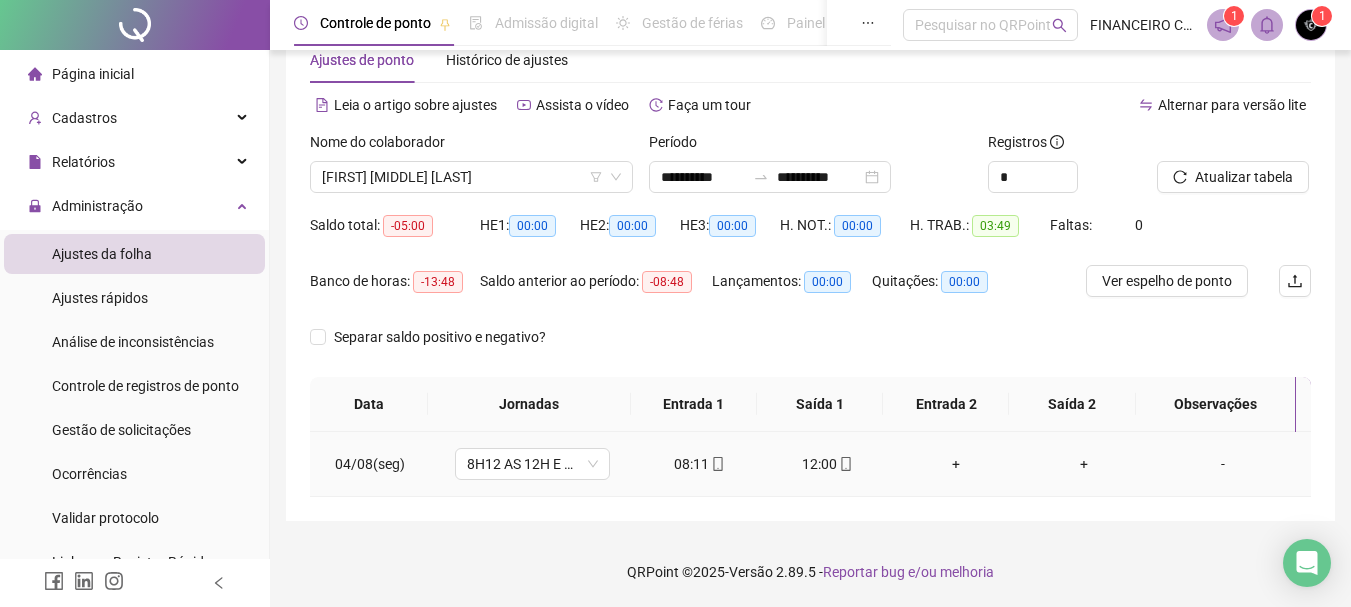 click on "+" at bounding box center [956, 464] 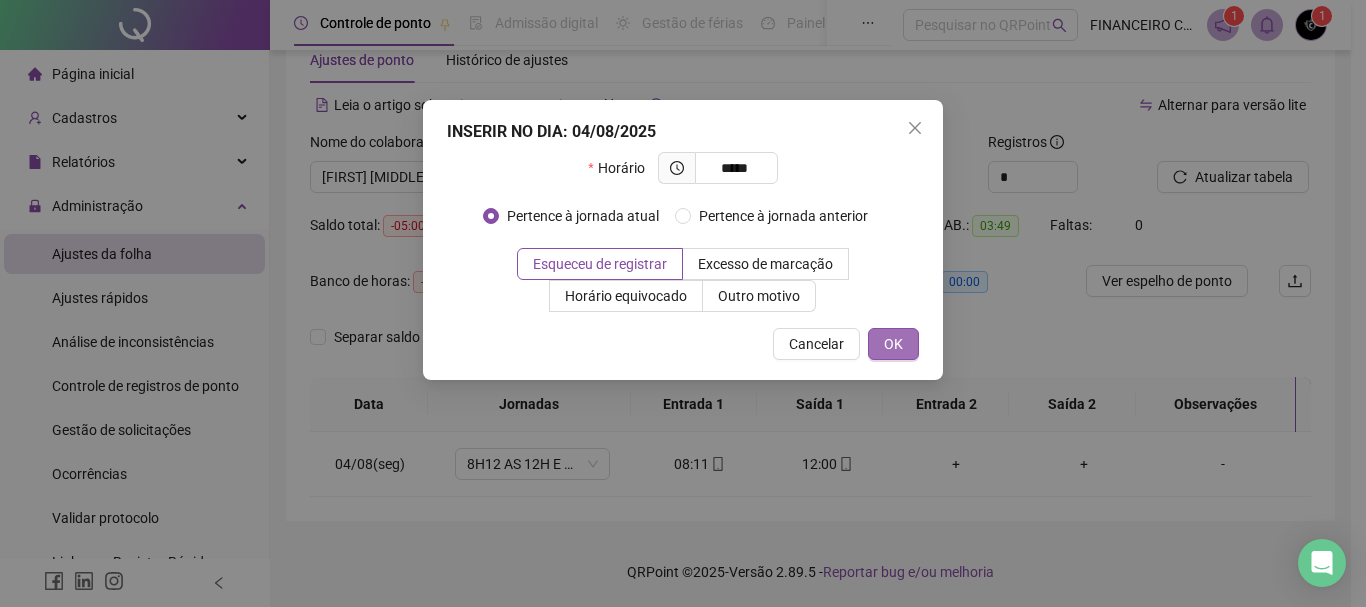 type on "*****" 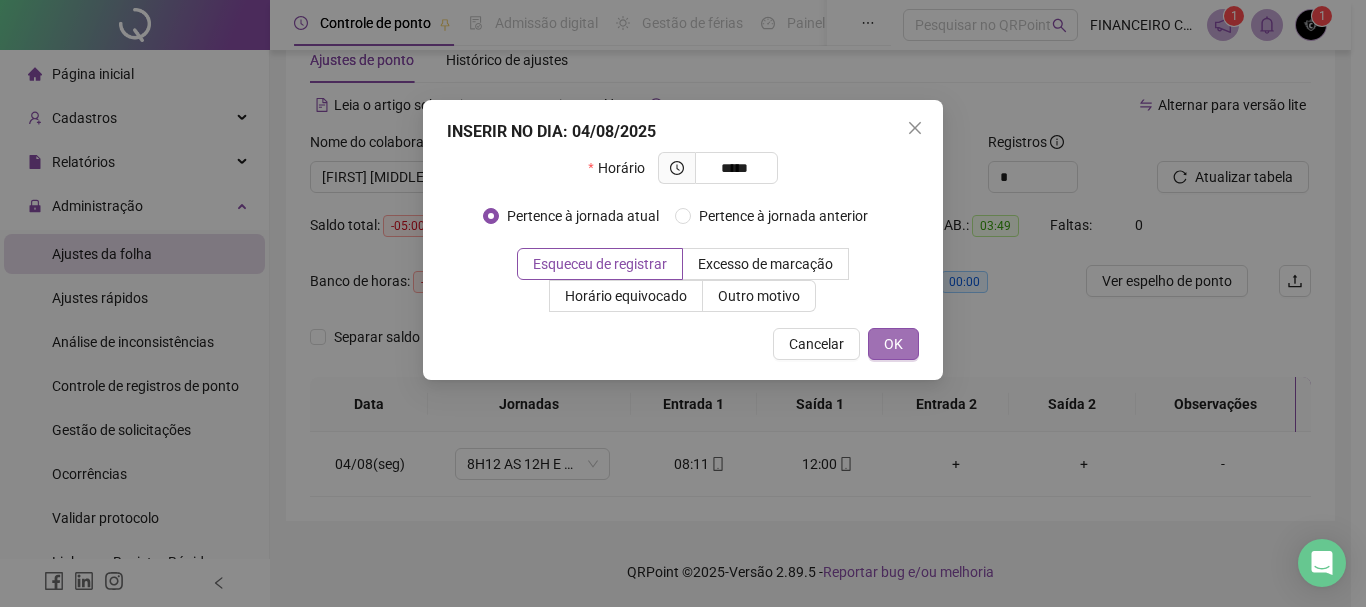 click on "OK" at bounding box center [893, 344] 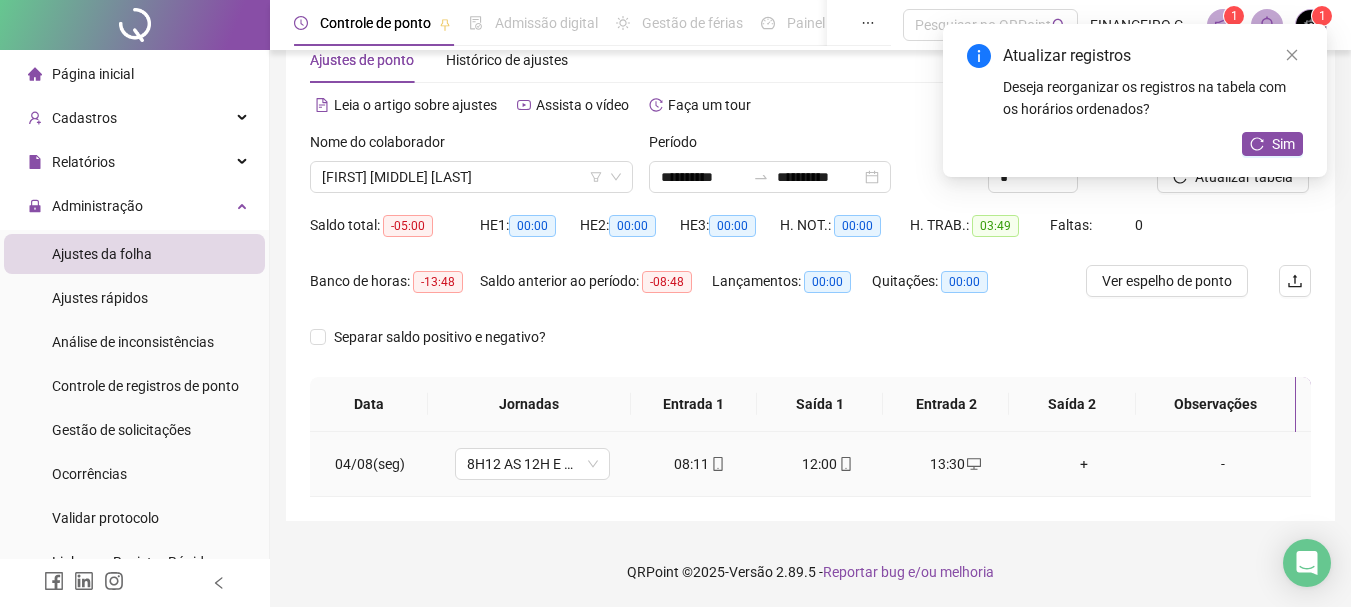 click on "+" at bounding box center [1084, 464] 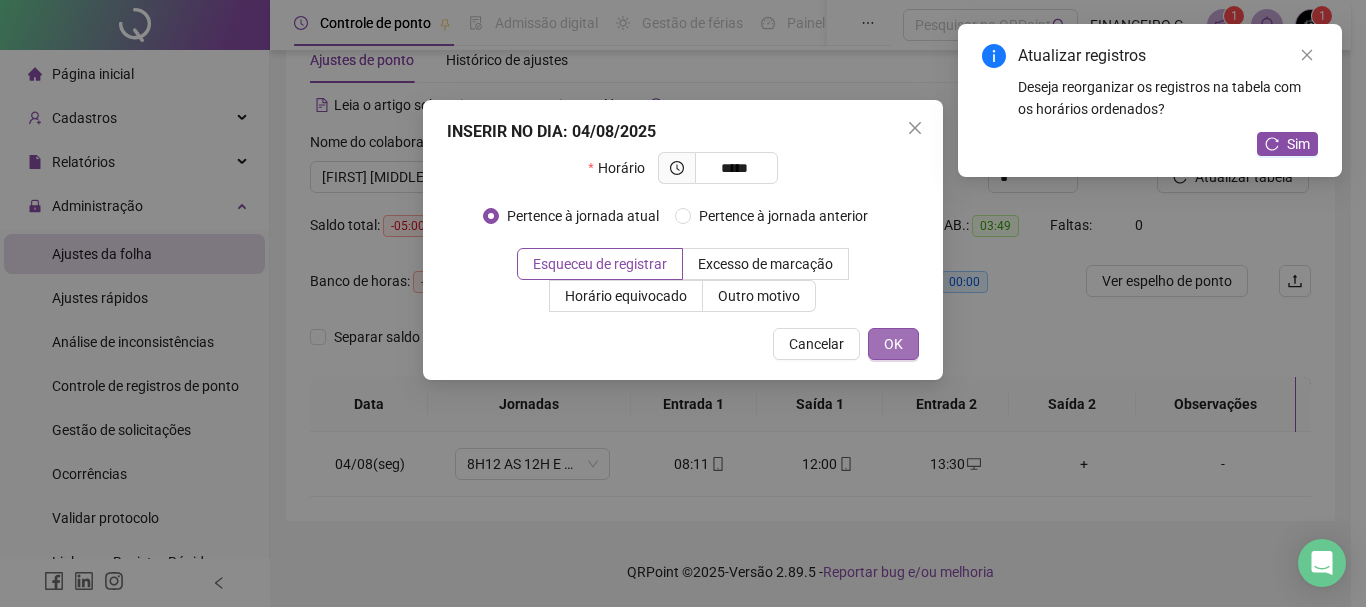 type on "*****" 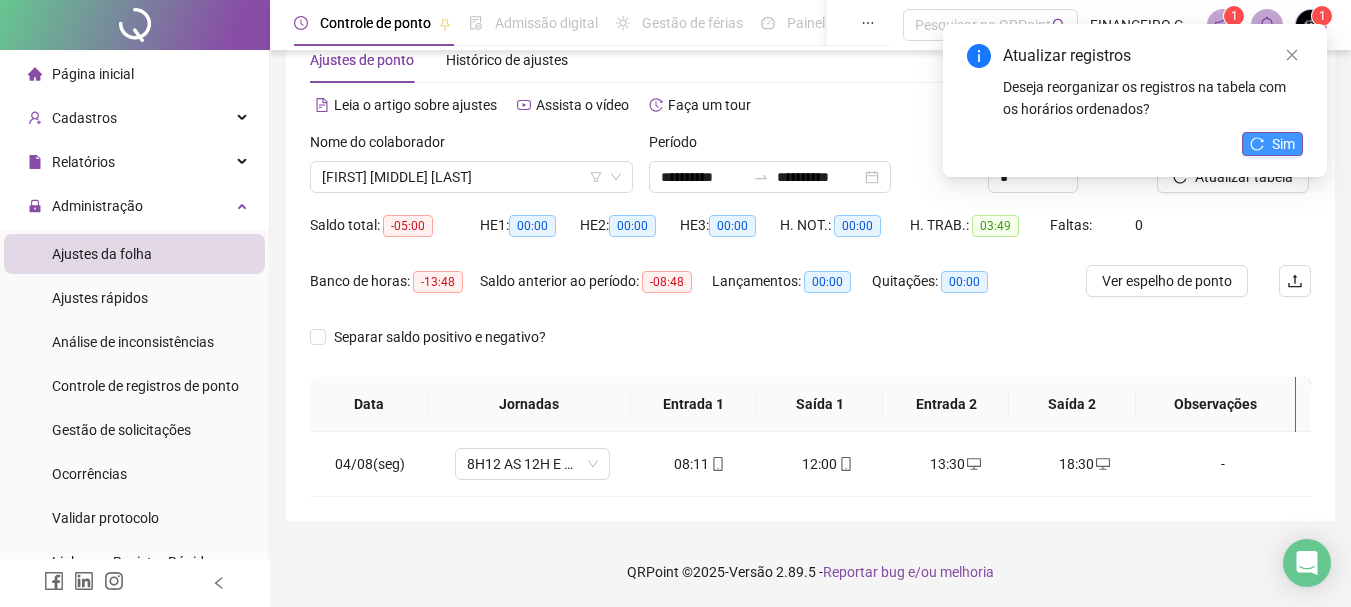click on "Sim" at bounding box center (1272, 144) 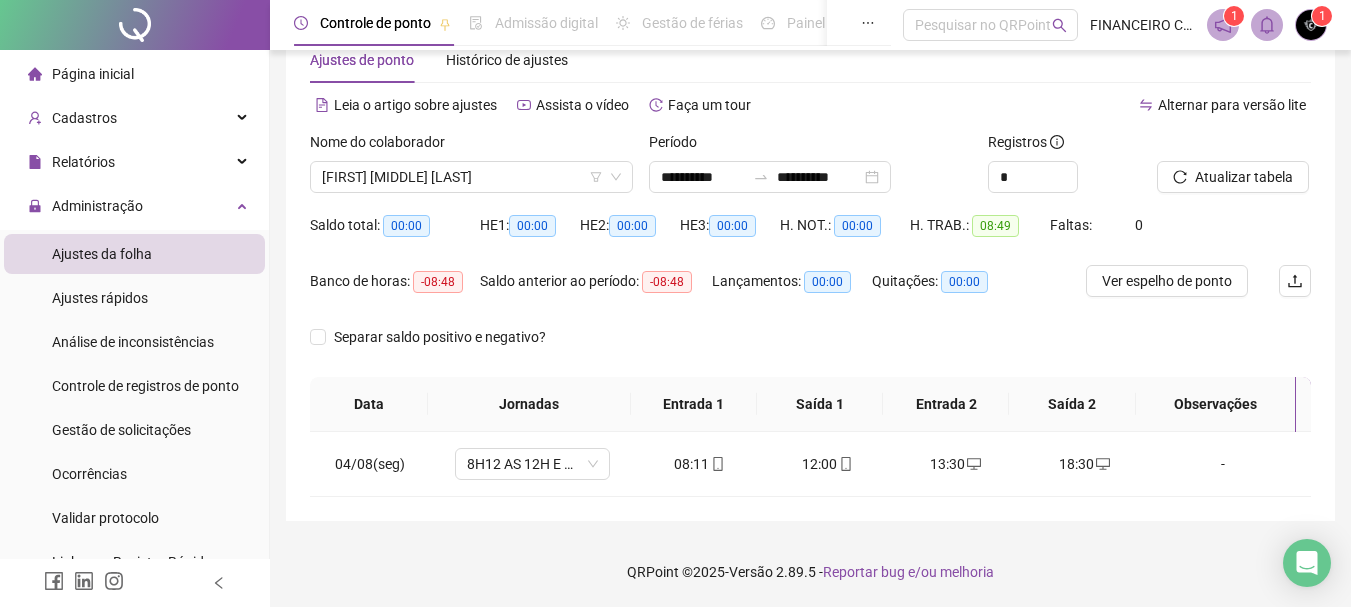 click on "Página inicial" at bounding box center (93, 74) 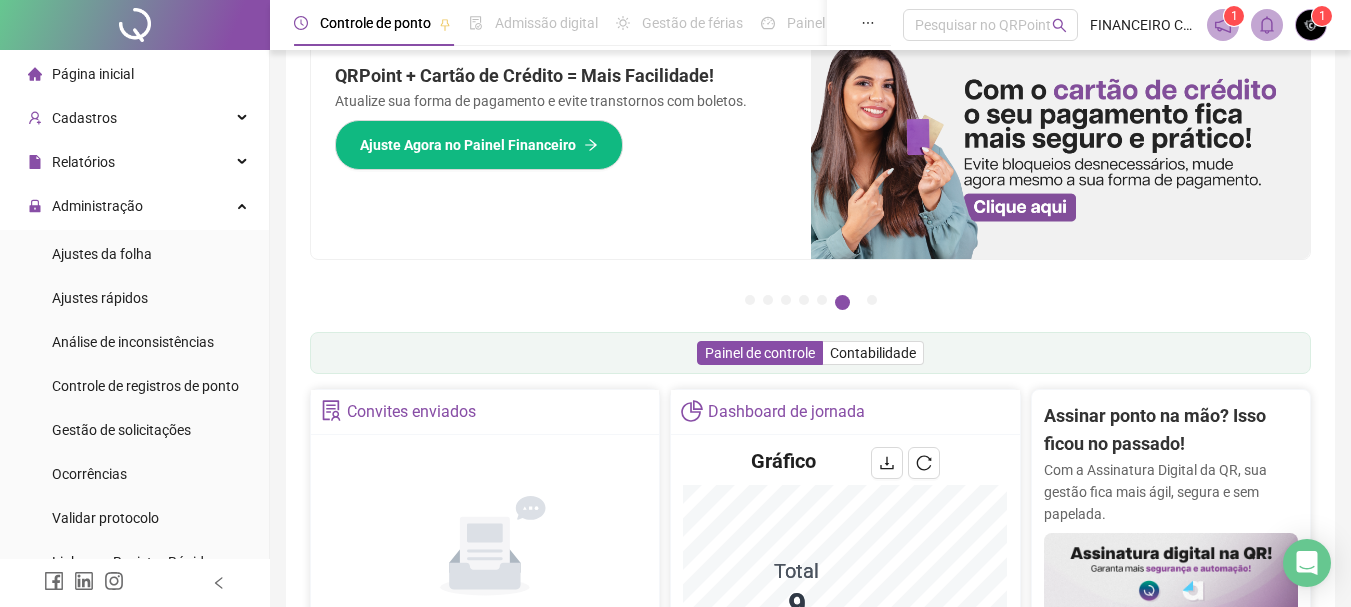 click on "Página inicial" at bounding box center [93, 74] 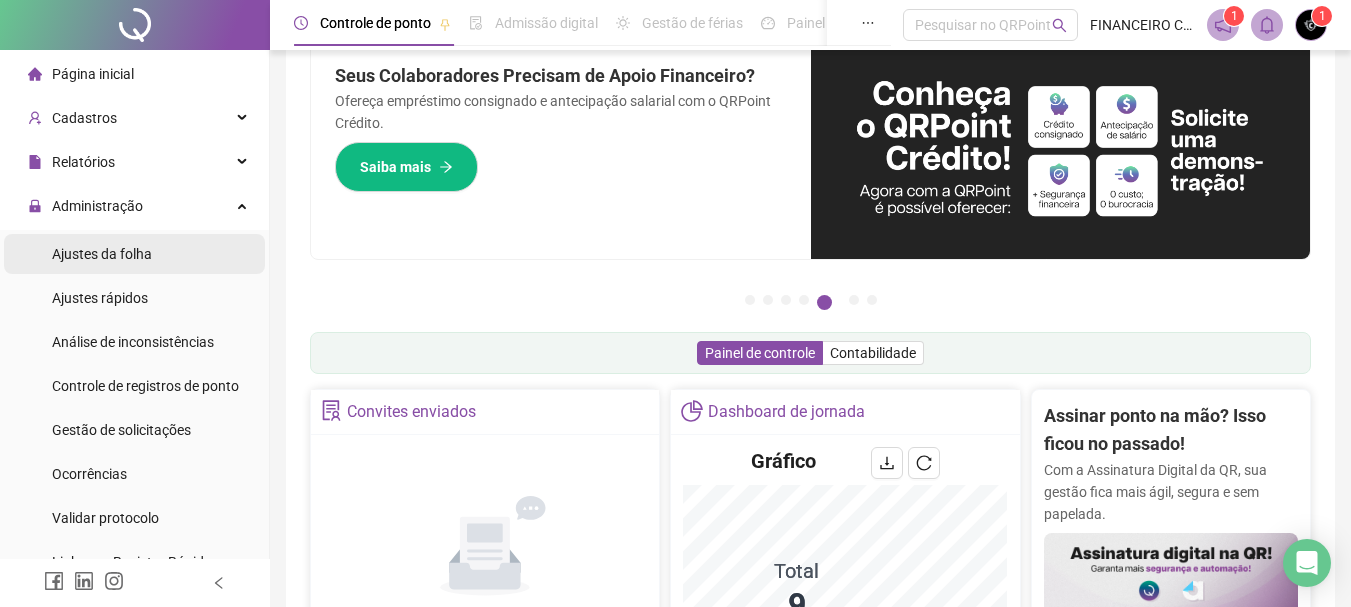 click on "Ajustes da folha" at bounding box center (102, 254) 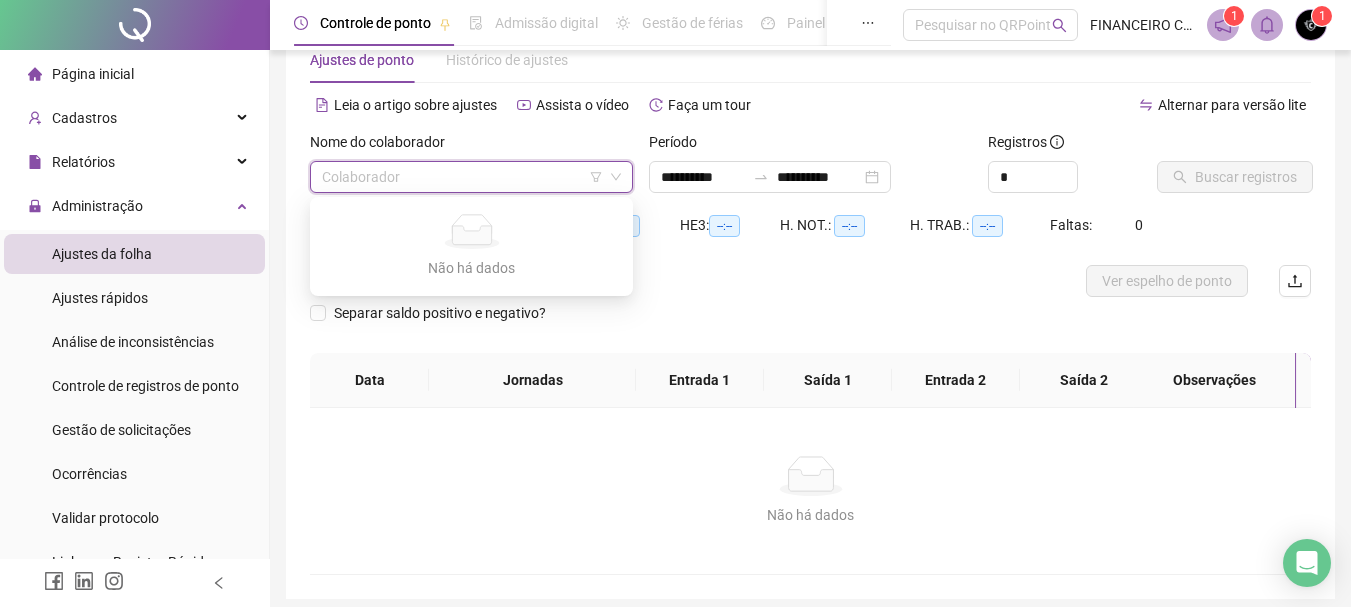 click at bounding box center (462, 177) 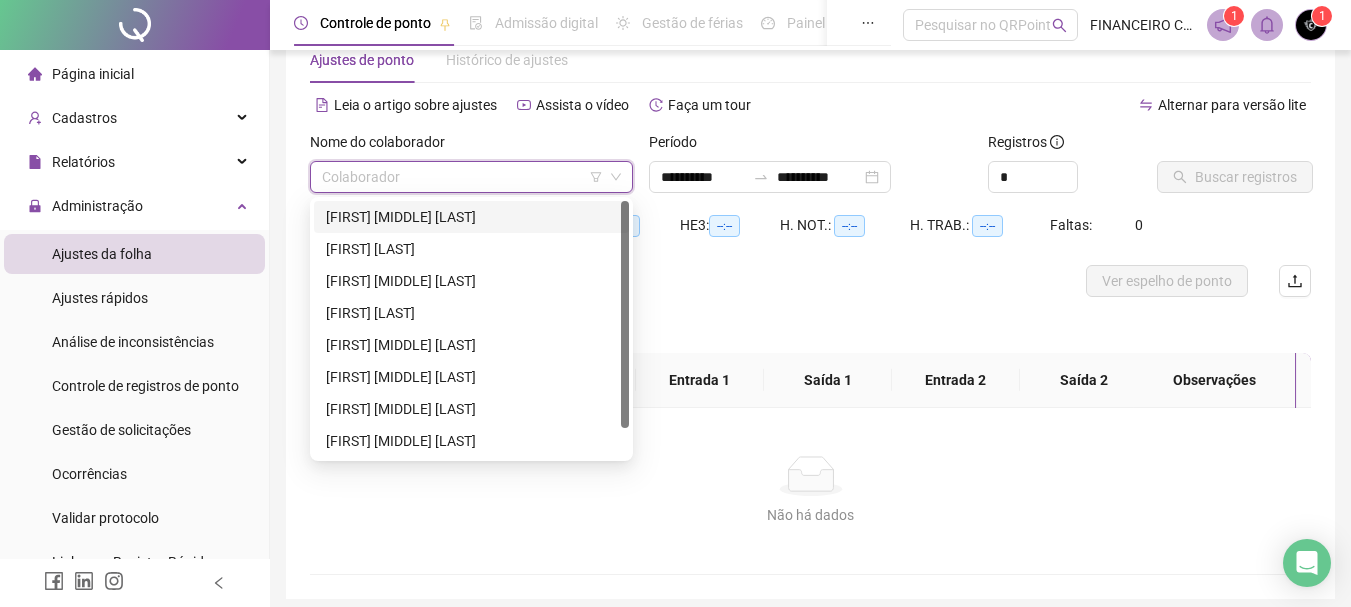 click on "[FIRST] [MIDDLE] [LAST]" at bounding box center [471, 217] 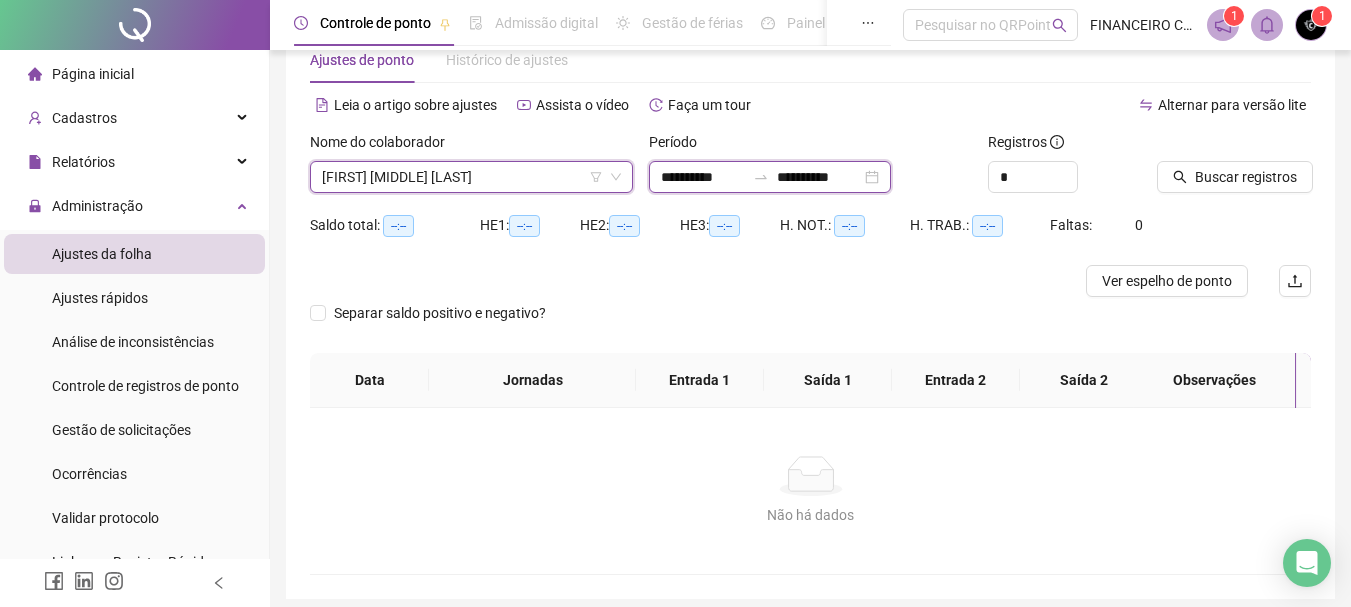 click on "**********" at bounding box center [703, 177] 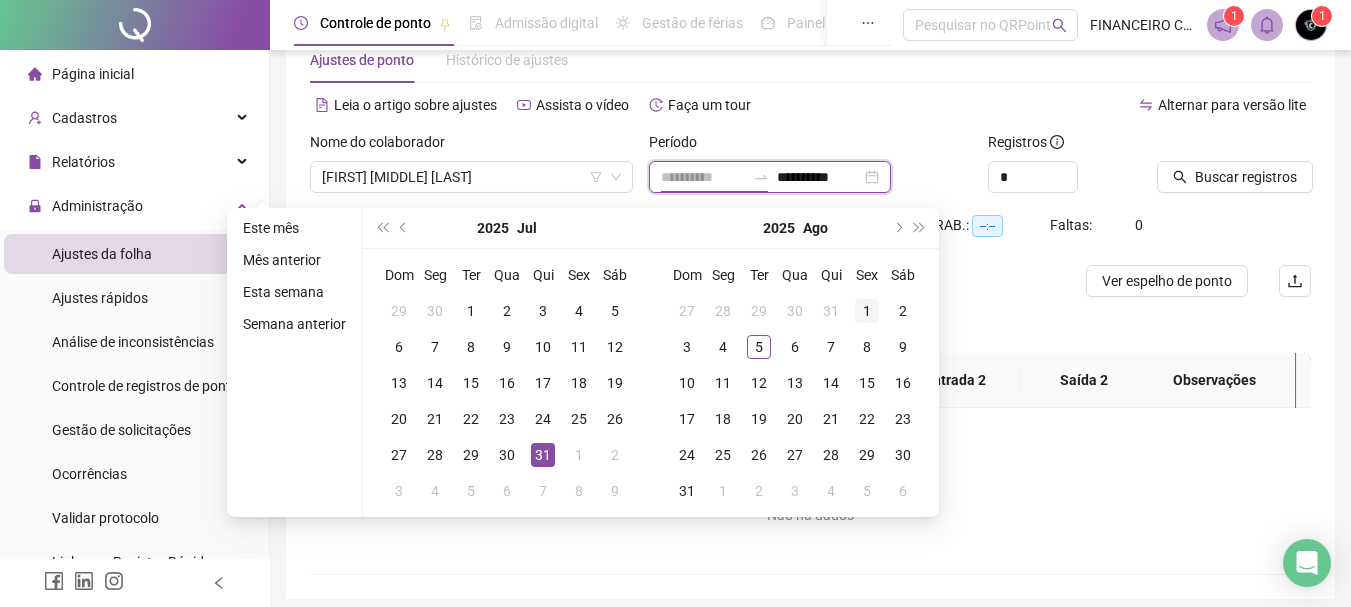 type on "**********" 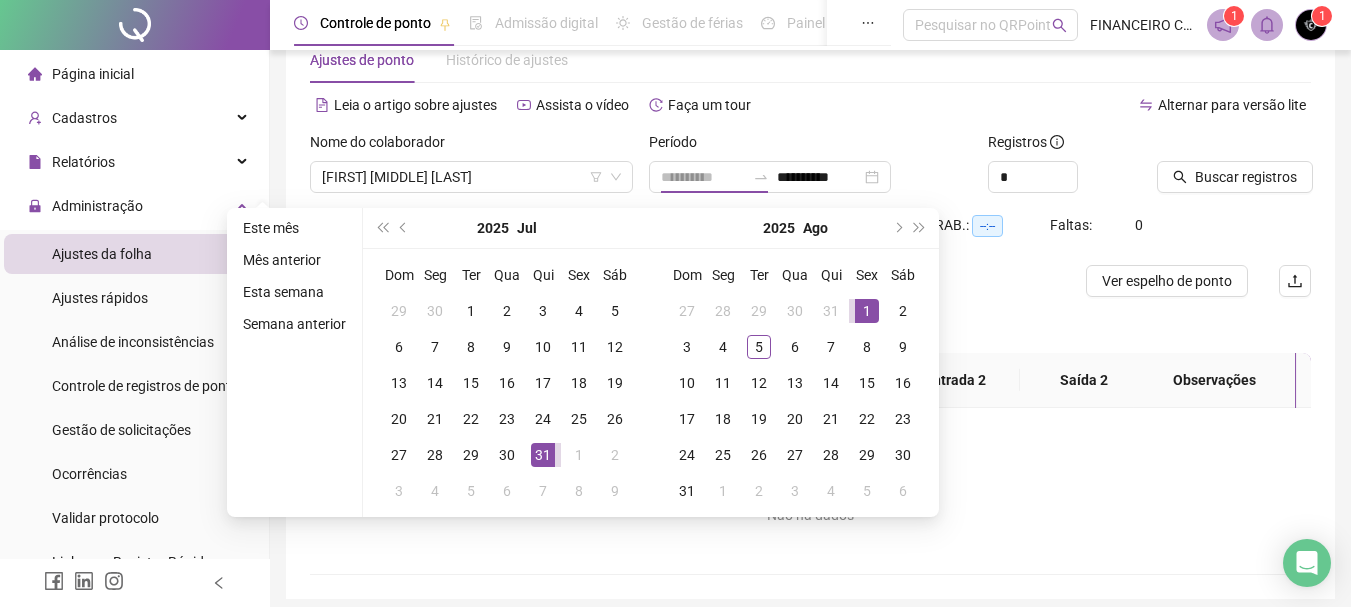 click on "1" at bounding box center (867, 311) 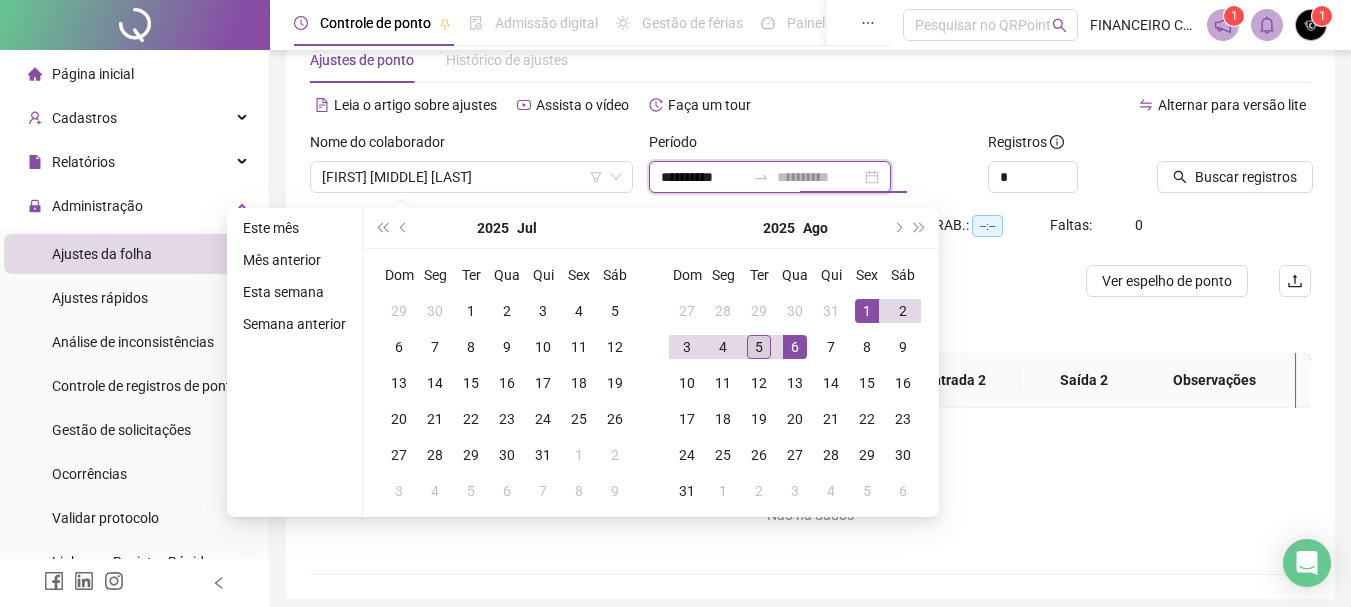 type on "**********" 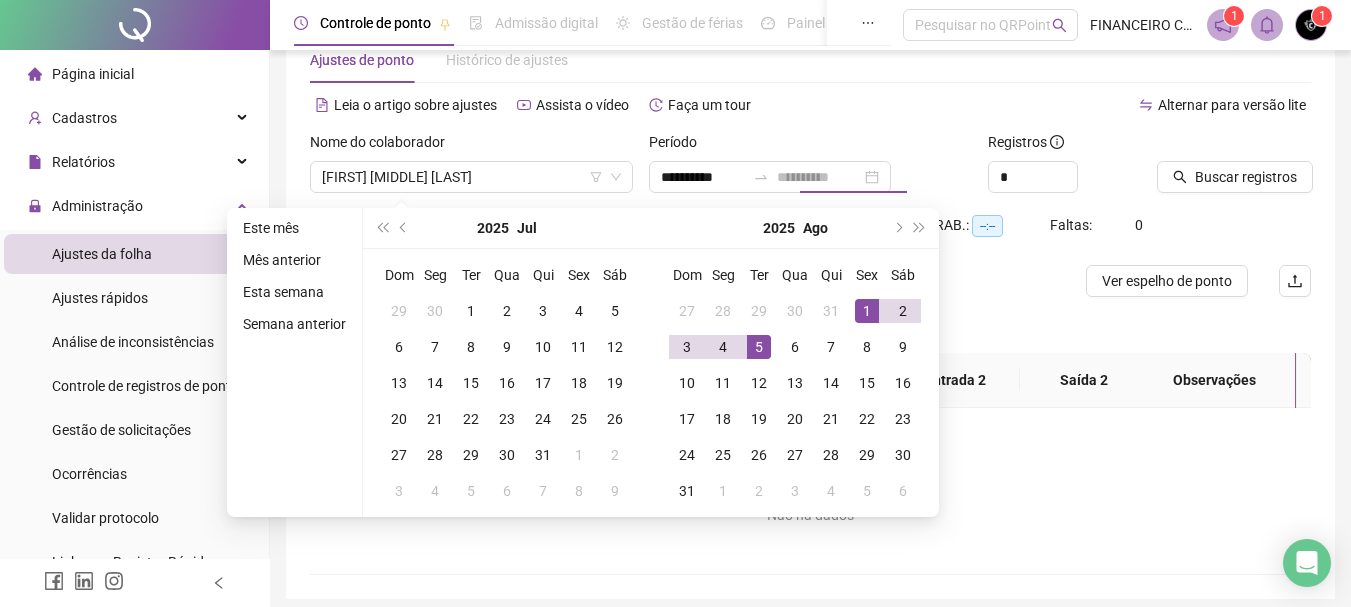 click on "5" at bounding box center [759, 347] 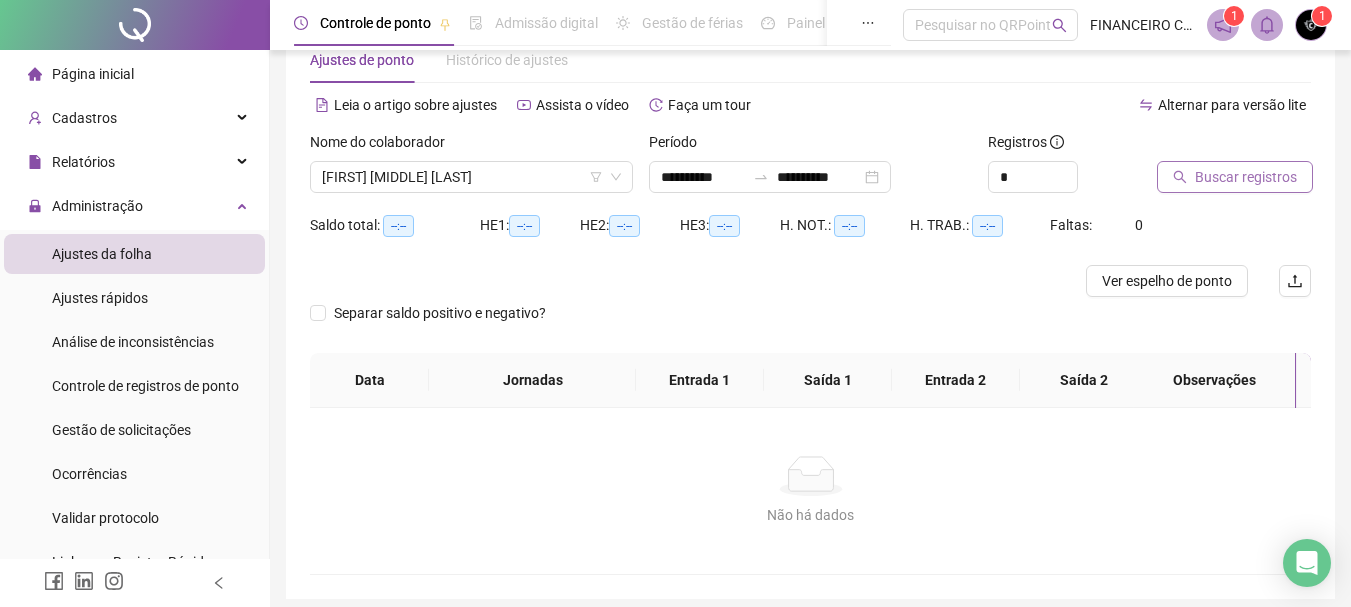 click on "Buscar registros" at bounding box center [1246, 177] 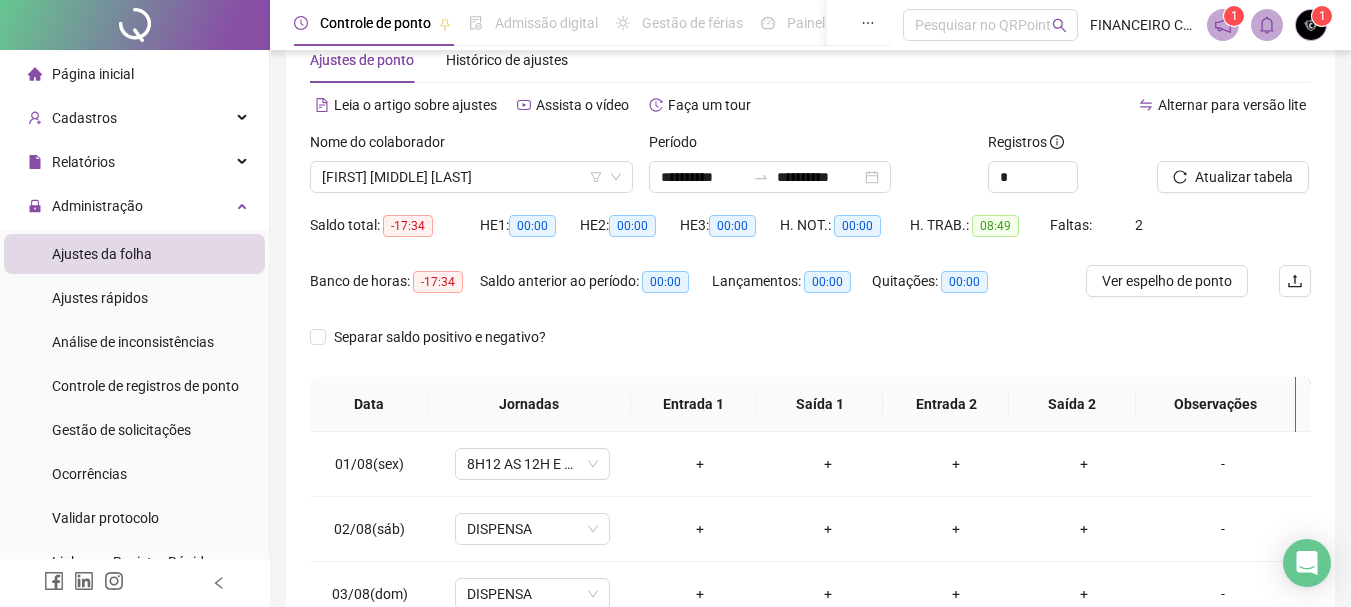 scroll, scrollTop: 313, scrollLeft: 0, axis: vertical 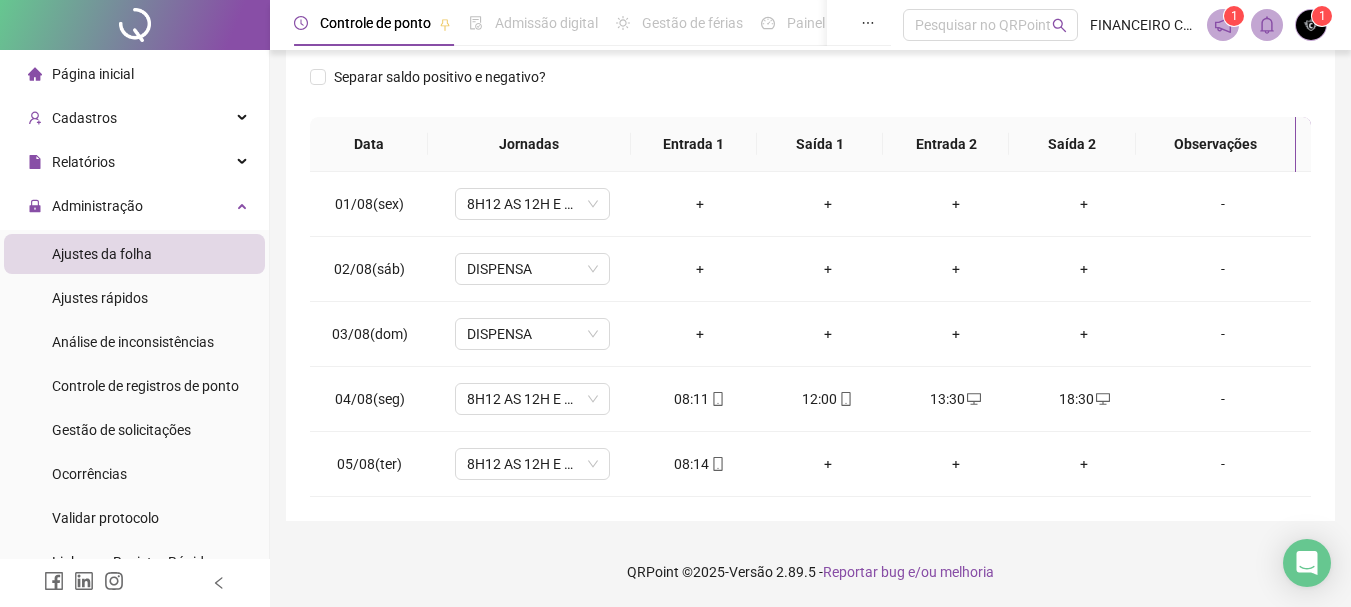 click on "Página inicial" at bounding box center (93, 74) 